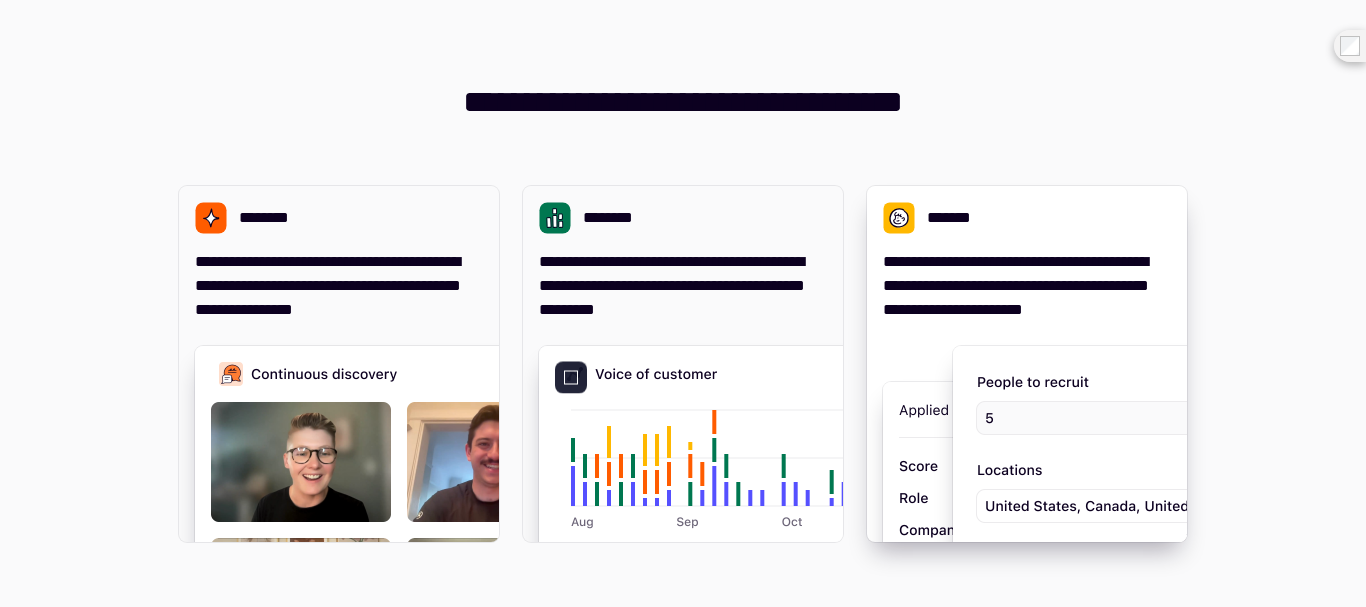 scroll, scrollTop: 0, scrollLeft: 0, axis: both 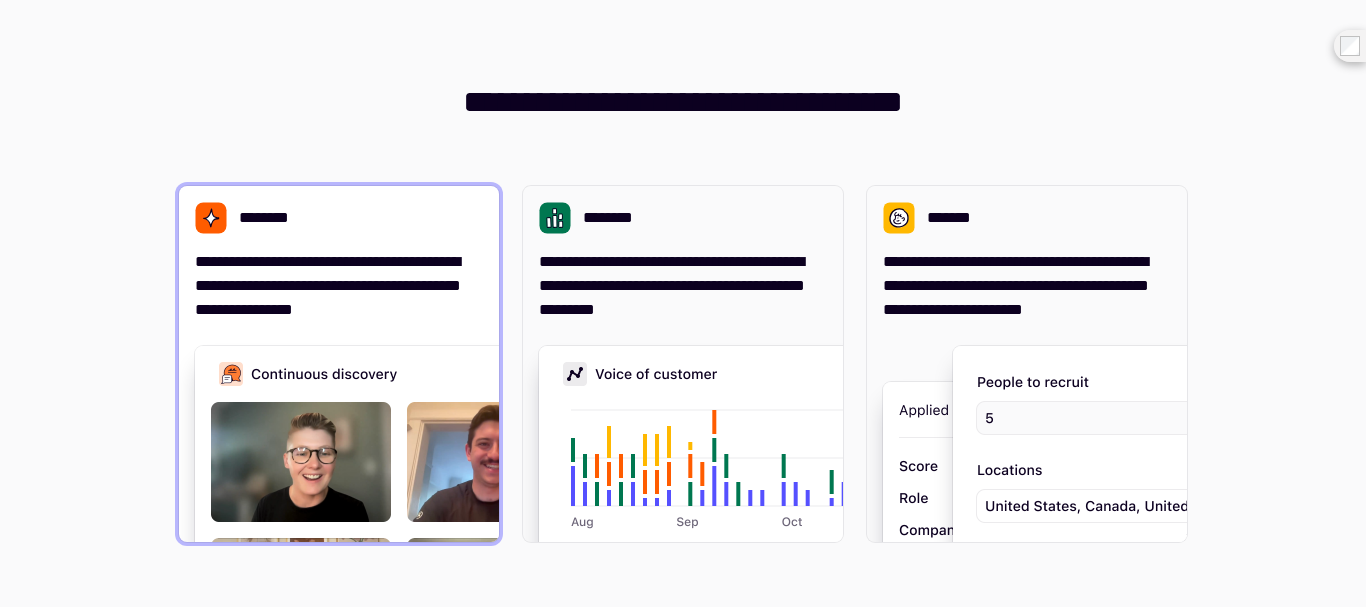 click on "**********" at bounding box center (339, 286) 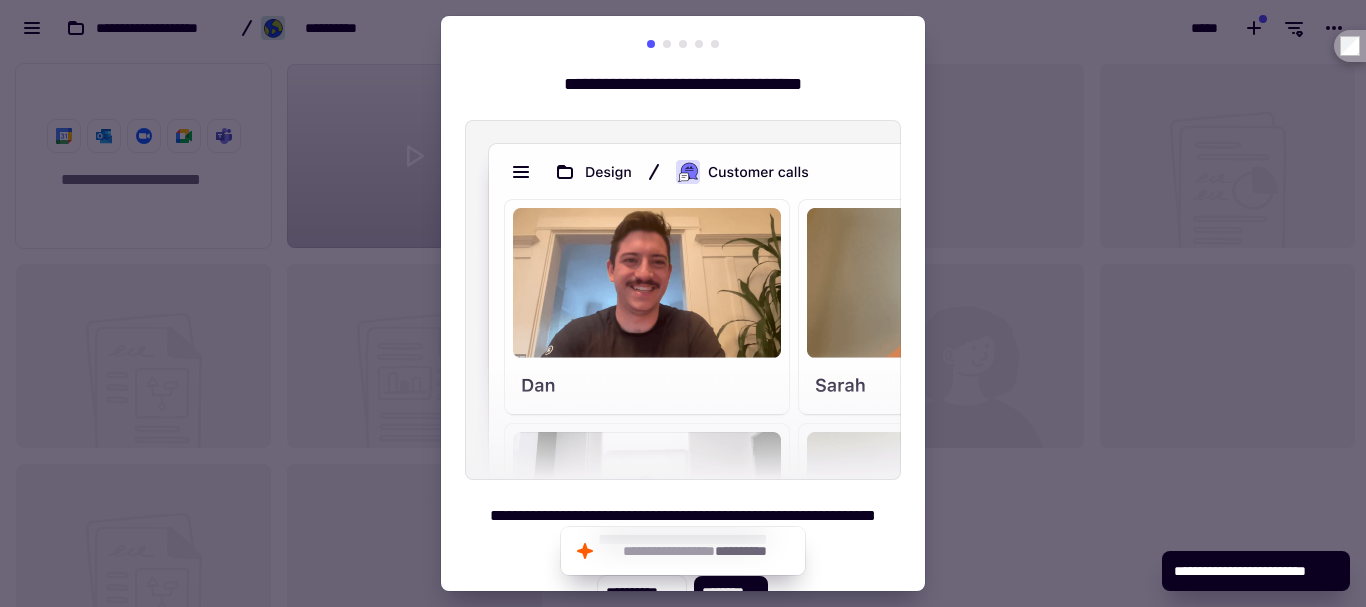 scroll, scrollTop: 16, scrollLeft: 16, axis: both 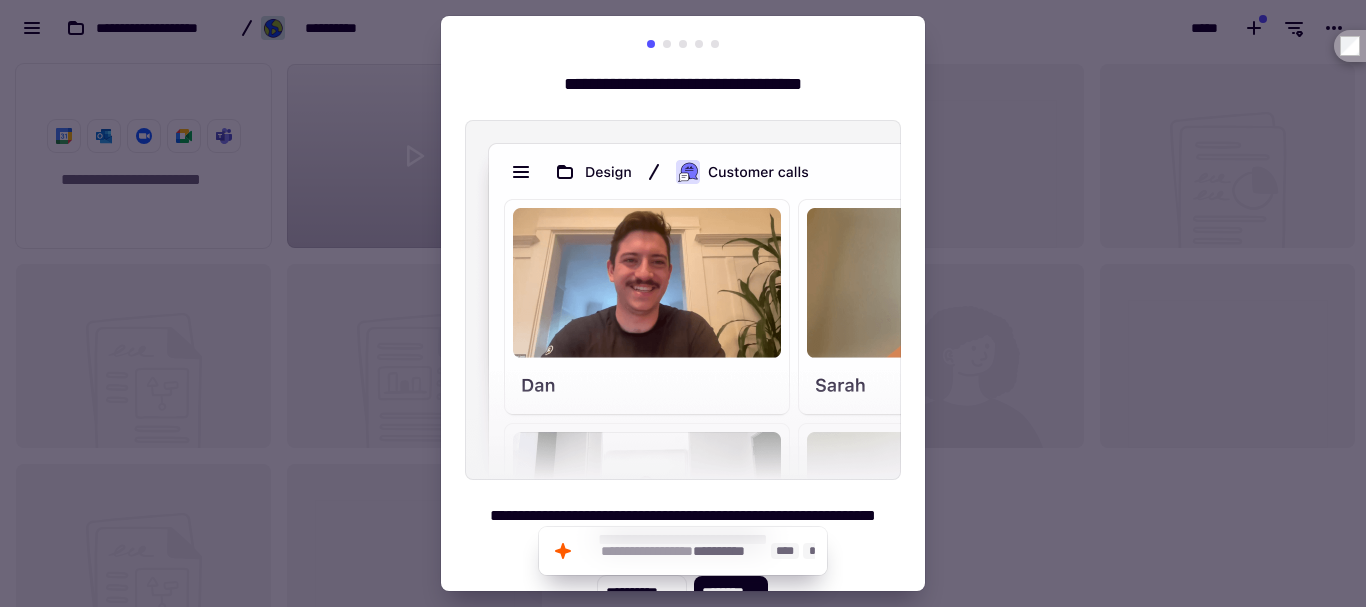 click on "**********" 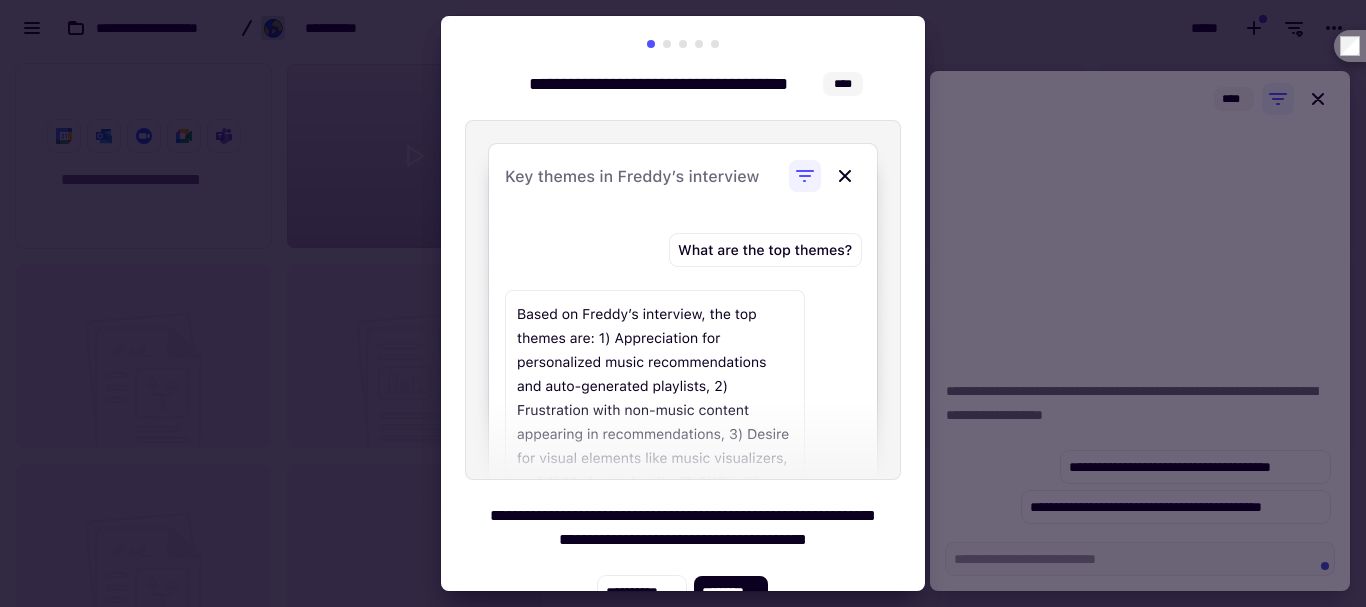 scroll, scrollTop: 29, scrollLeft: 0, axis: vertical 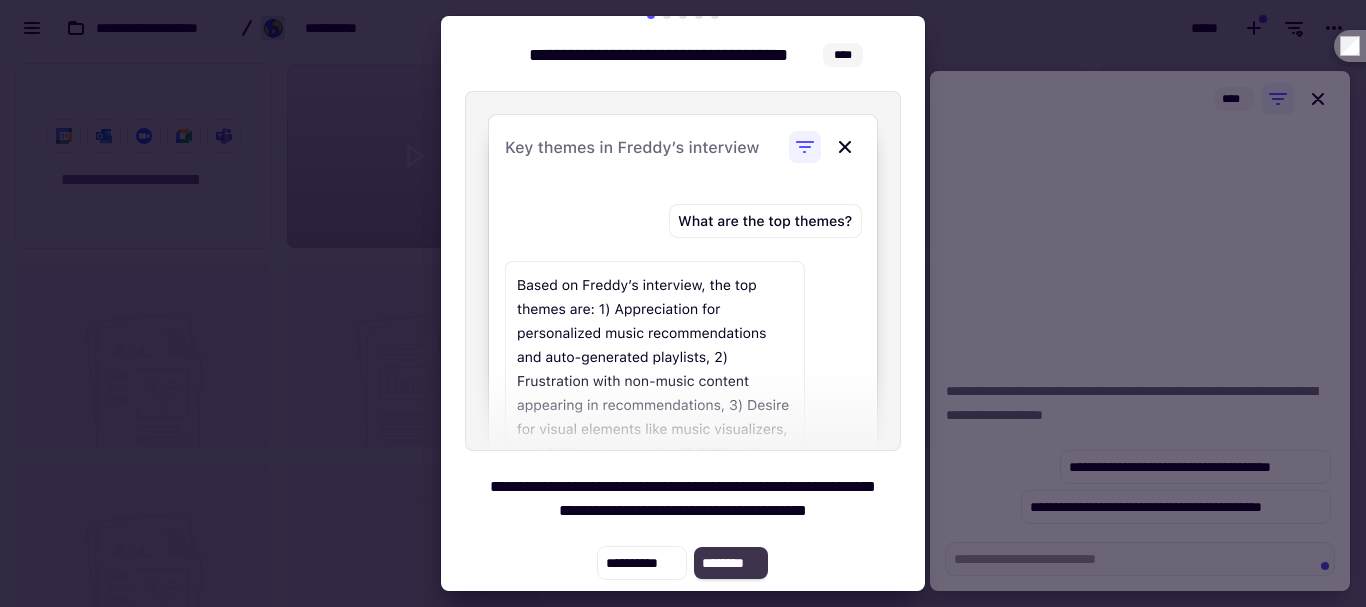 click on "********" 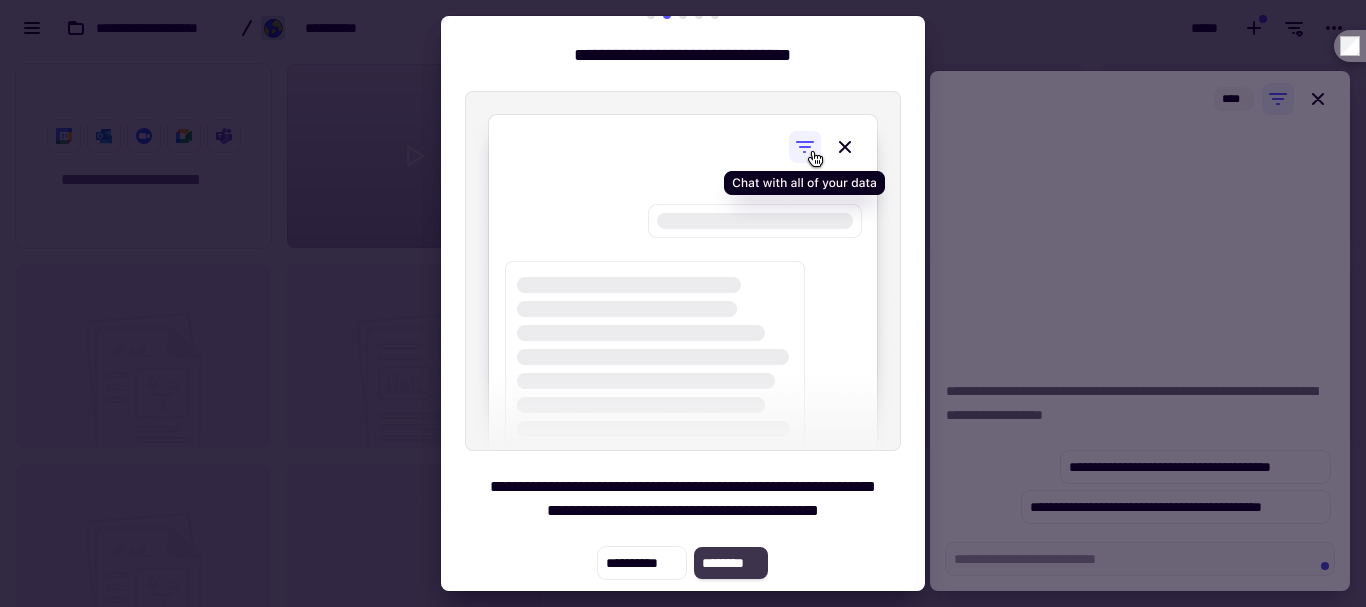 click on "********" 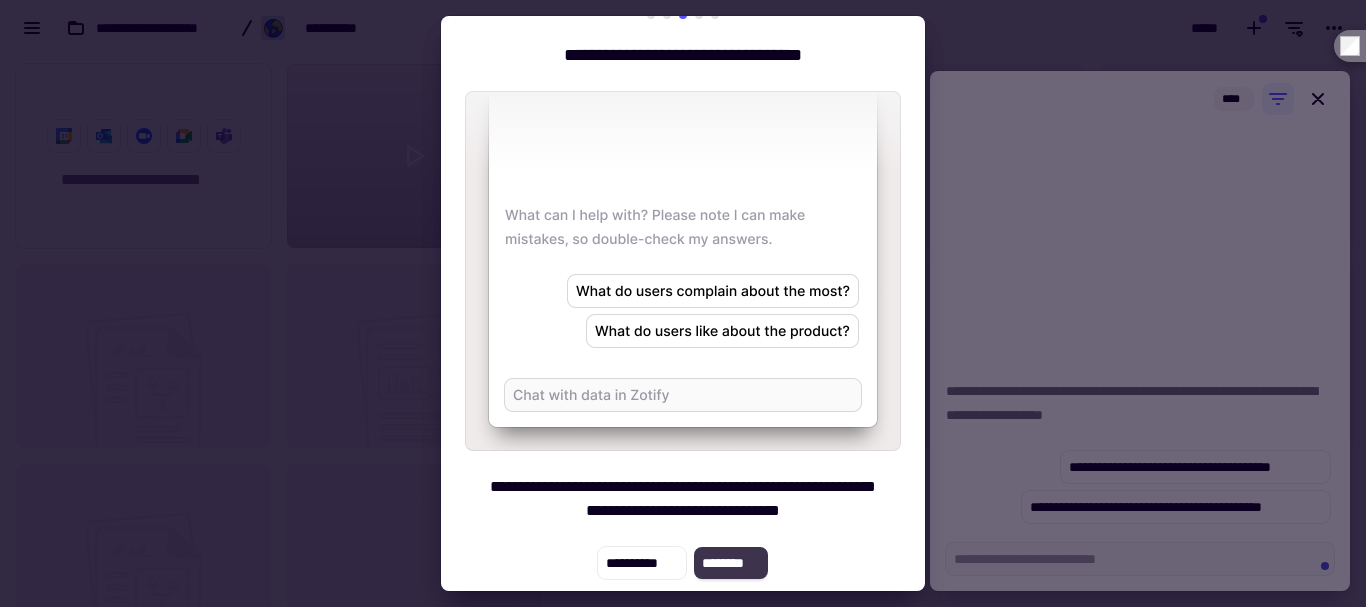 click on "********" 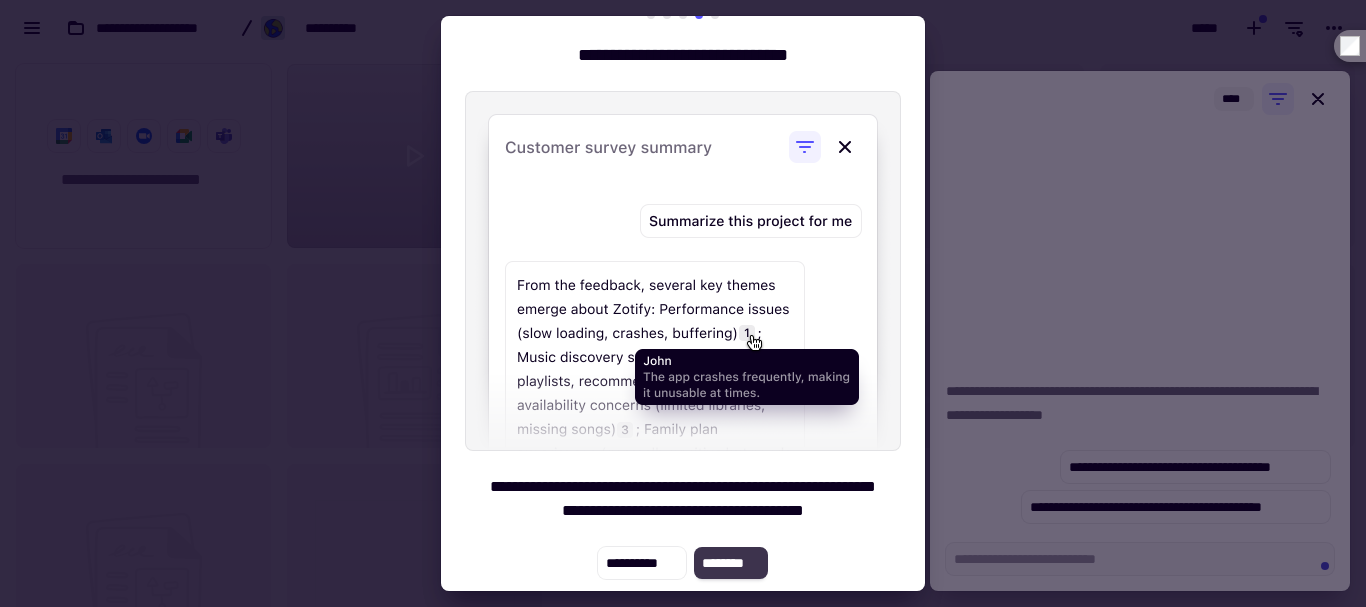 click on "********" 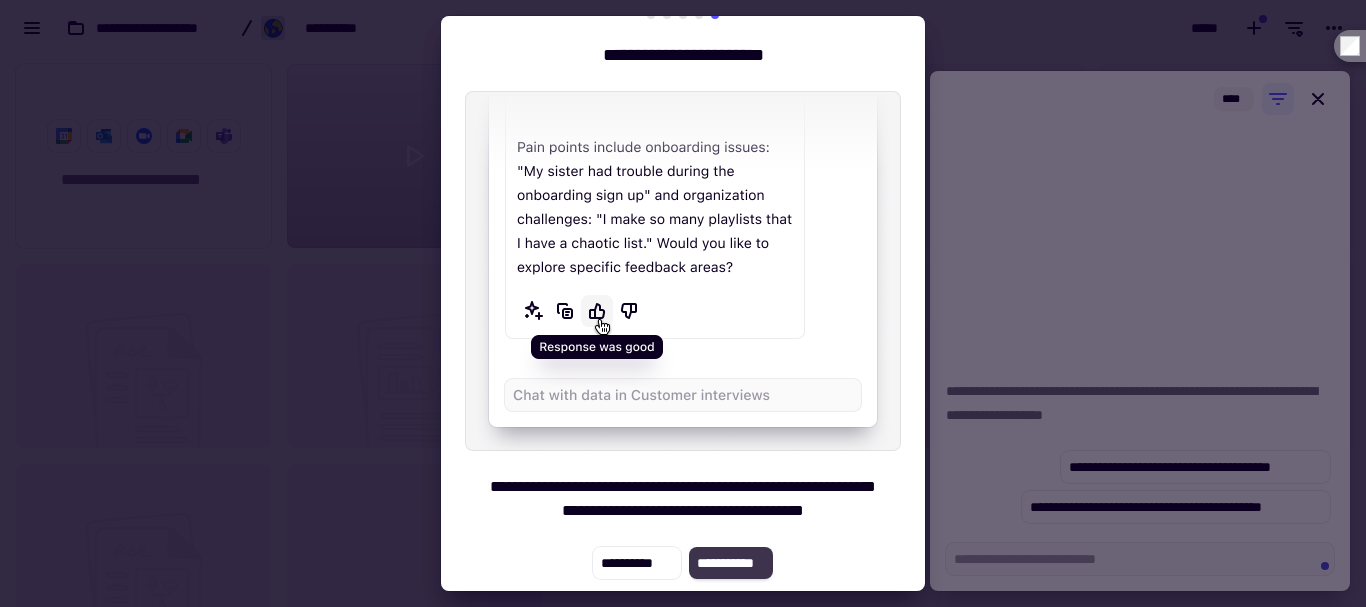 click on "**********" 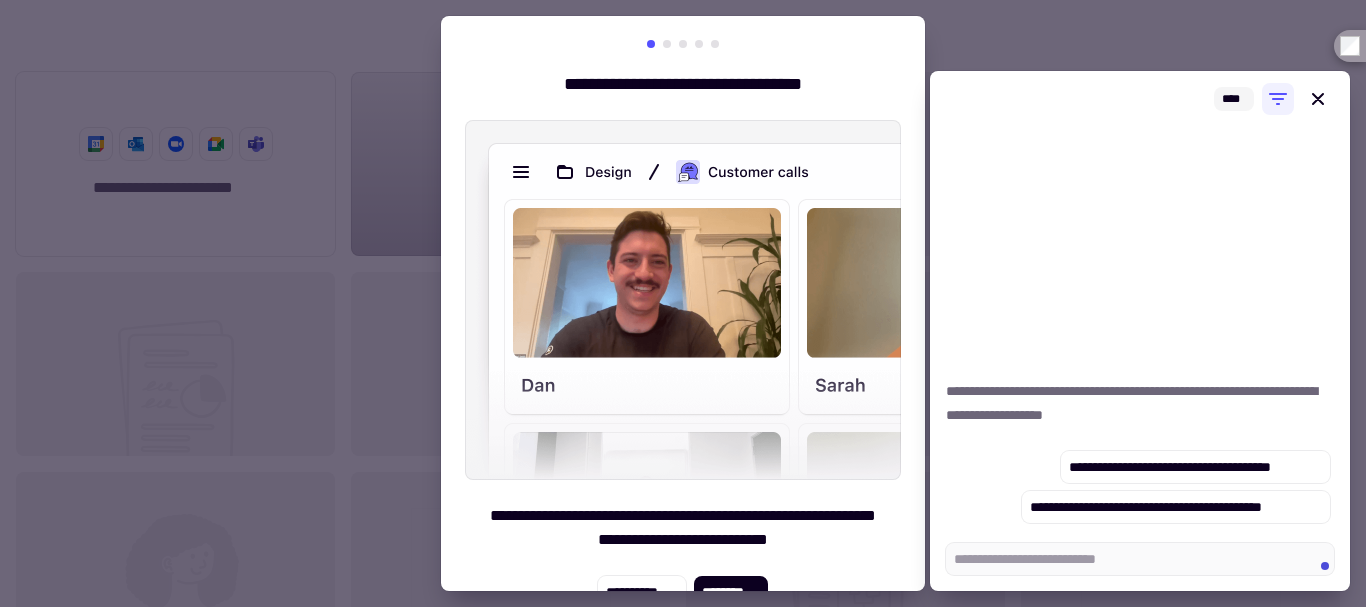 scroll, scrollTop: 536, scrollLeft: 1336, axis: both 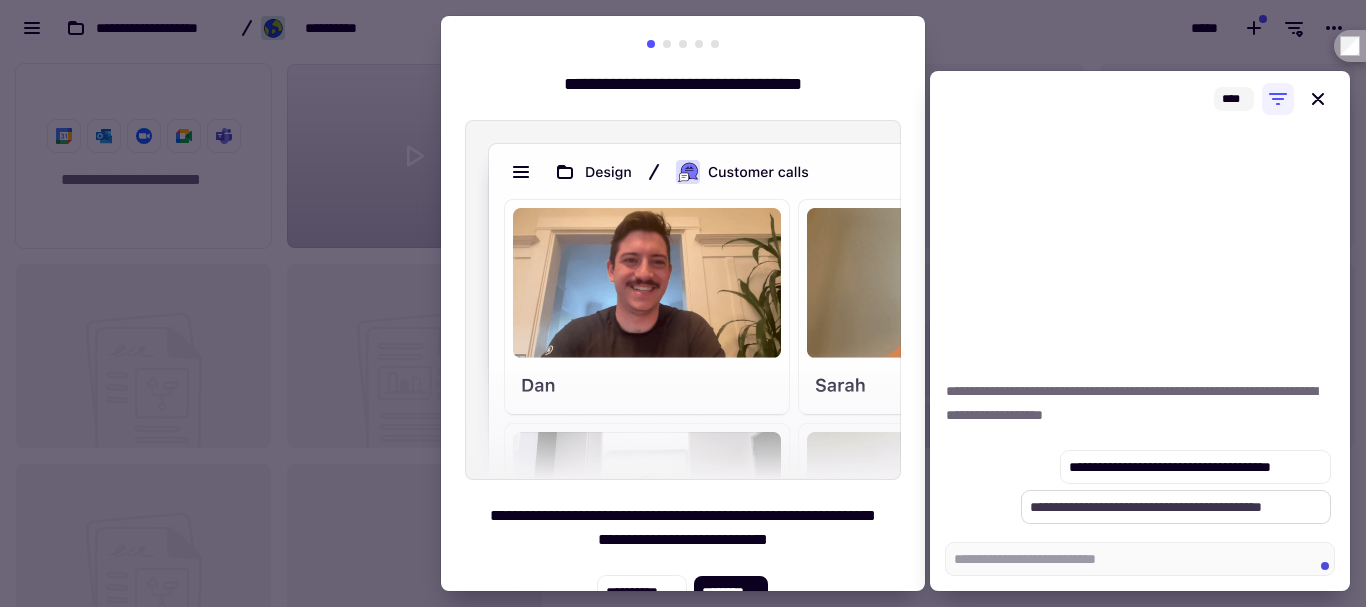 click on "**********" at bounding box center [1176, 507] 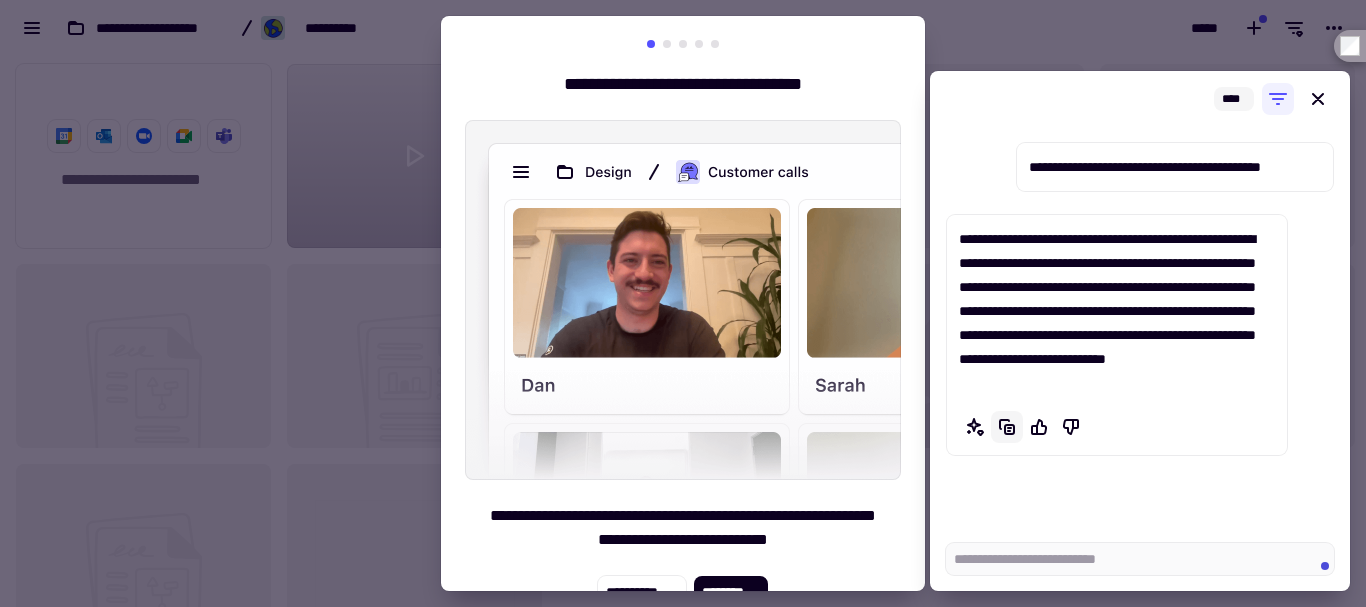 click 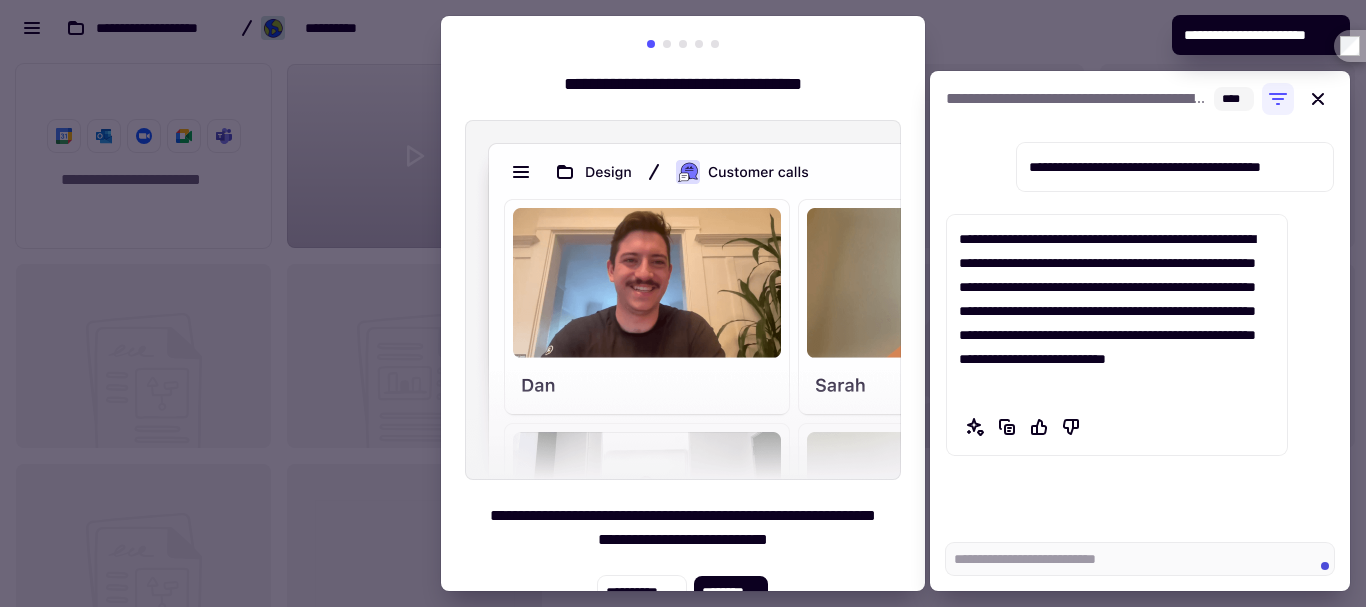 click at bounding box center (1140, 559) 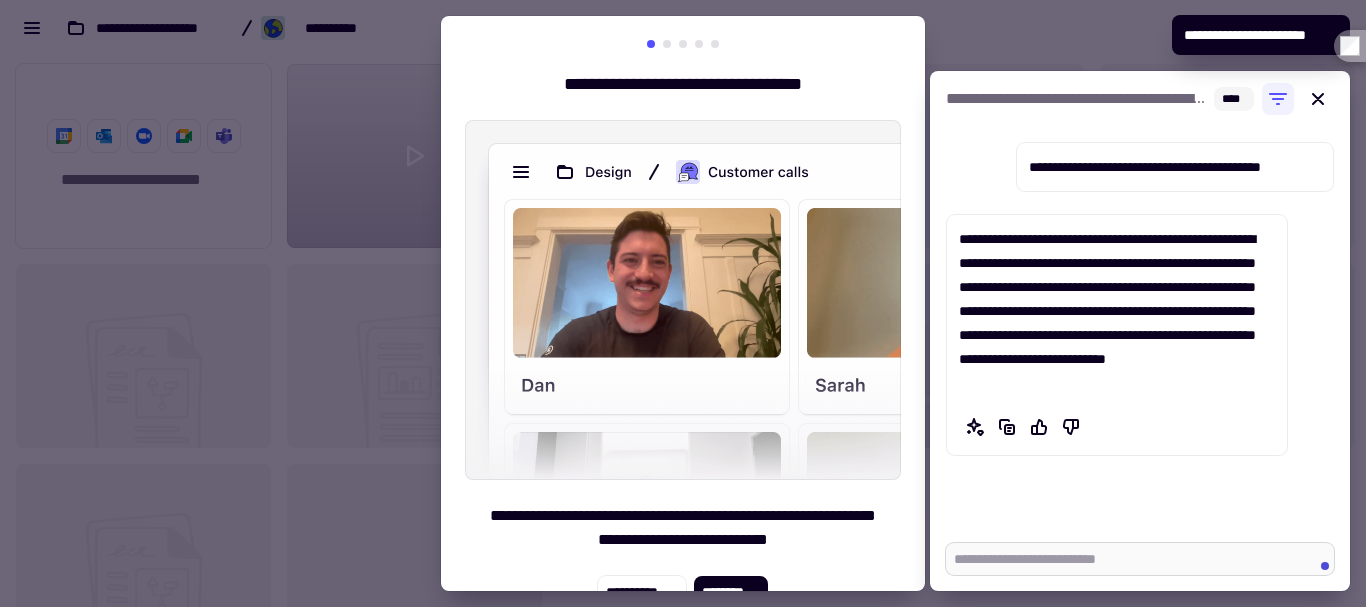 click at bounding box center (1140, 559) 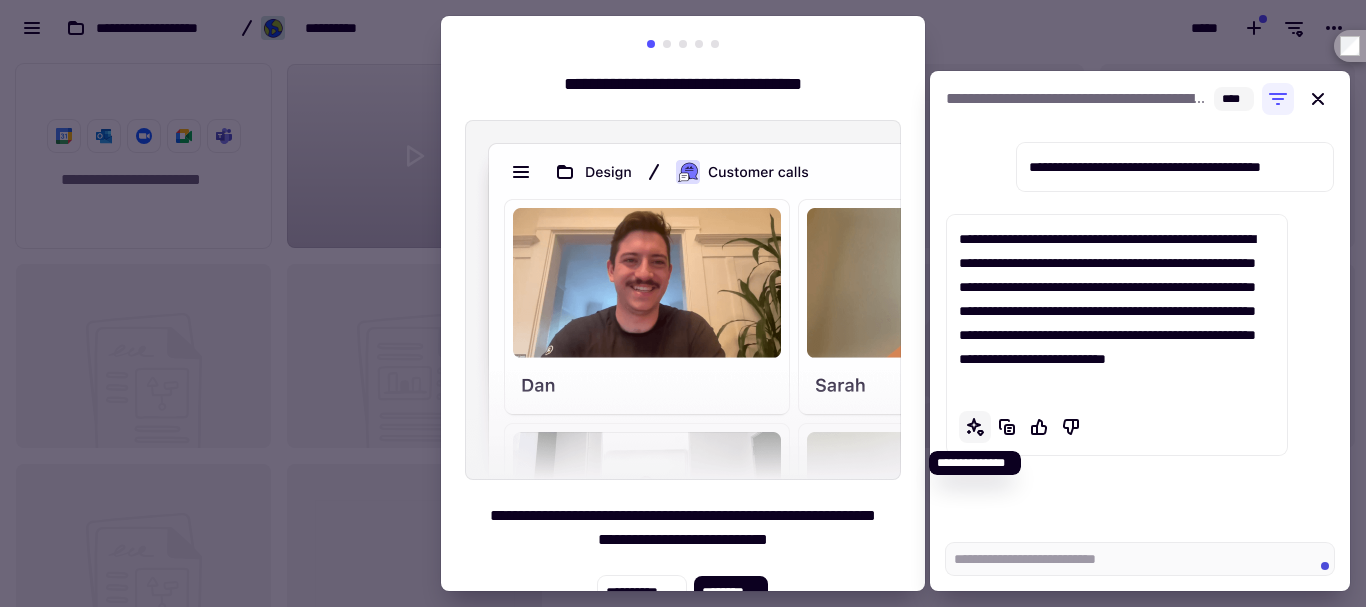 click 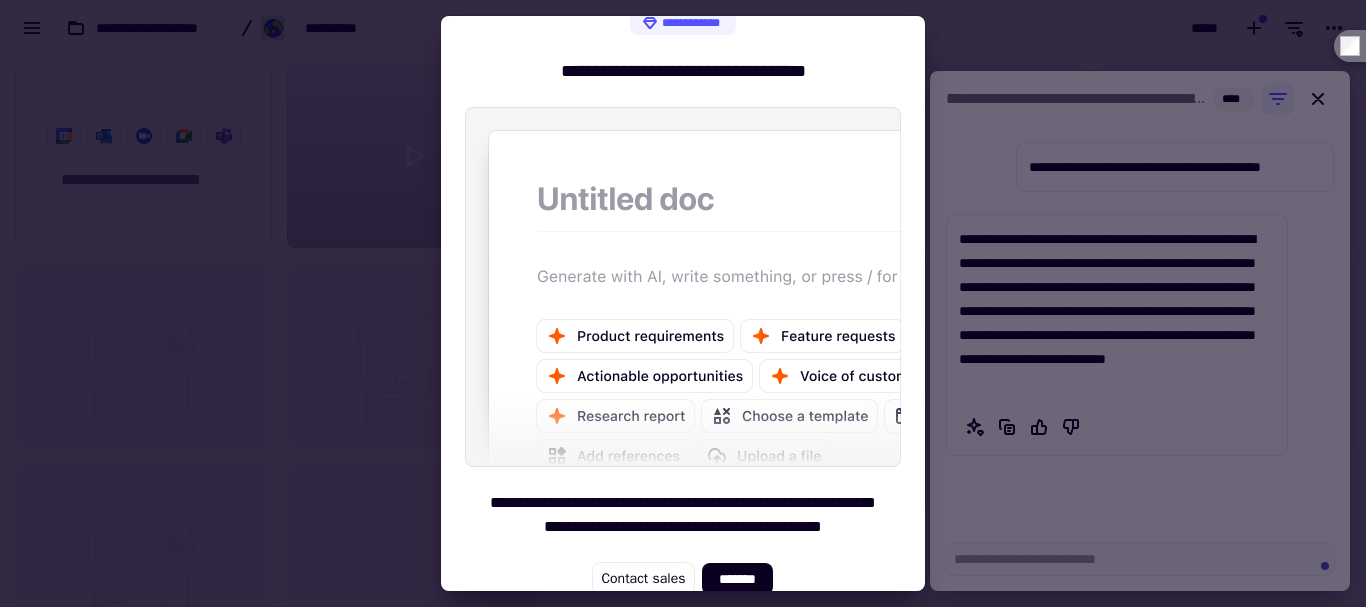 scroll, scrollTop: 45, scrollLeft: 0, axis: vertical 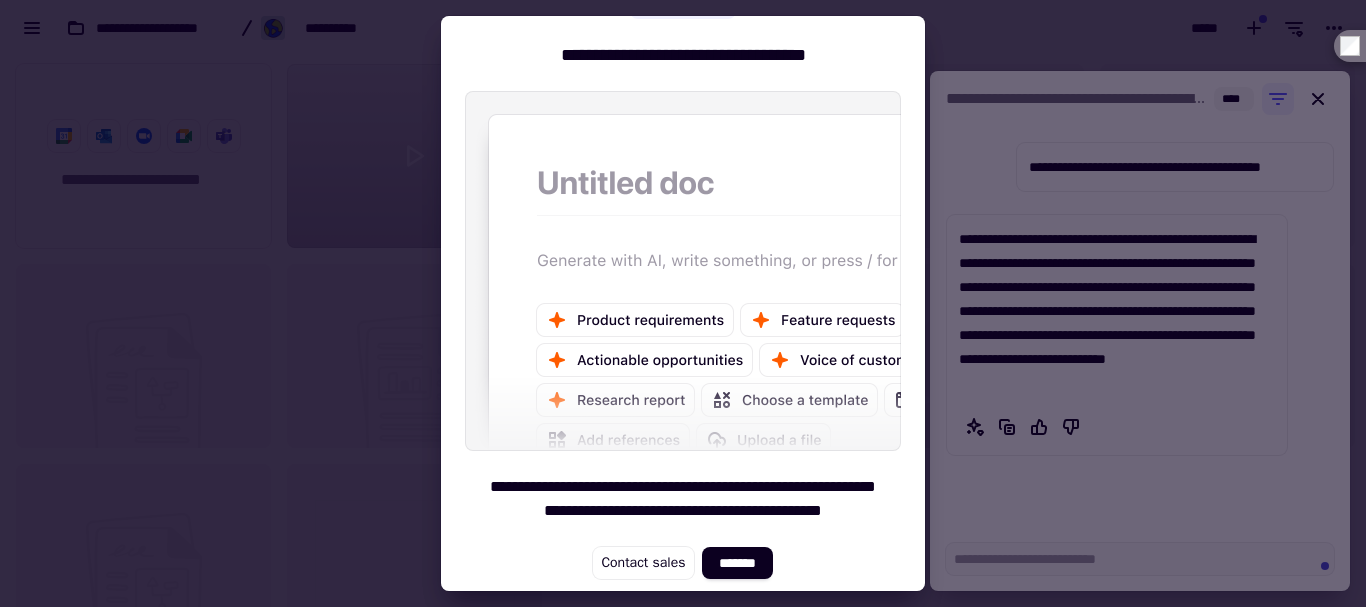 click on "*******" 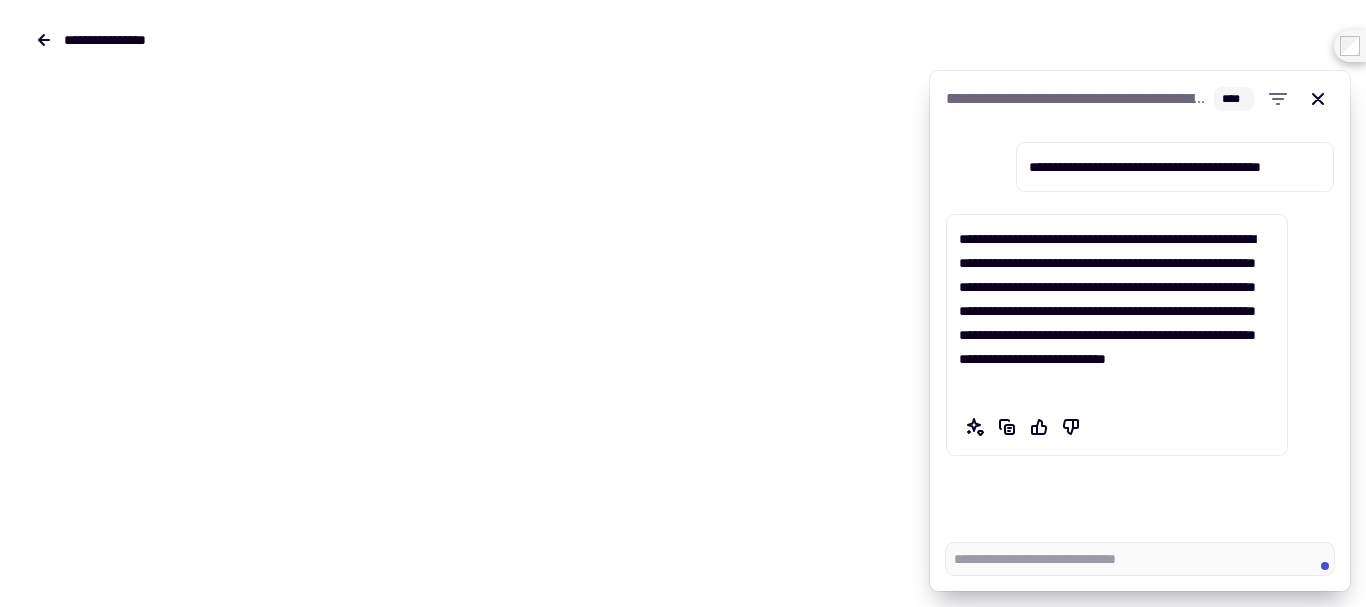 type on "*" 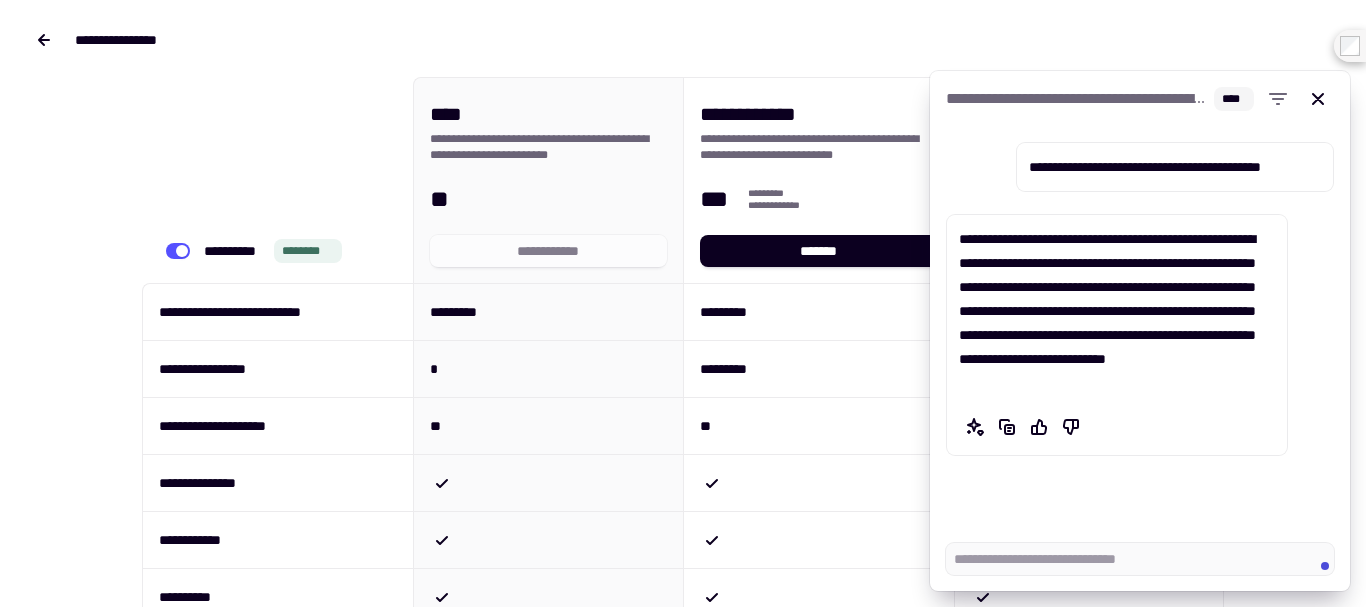 click 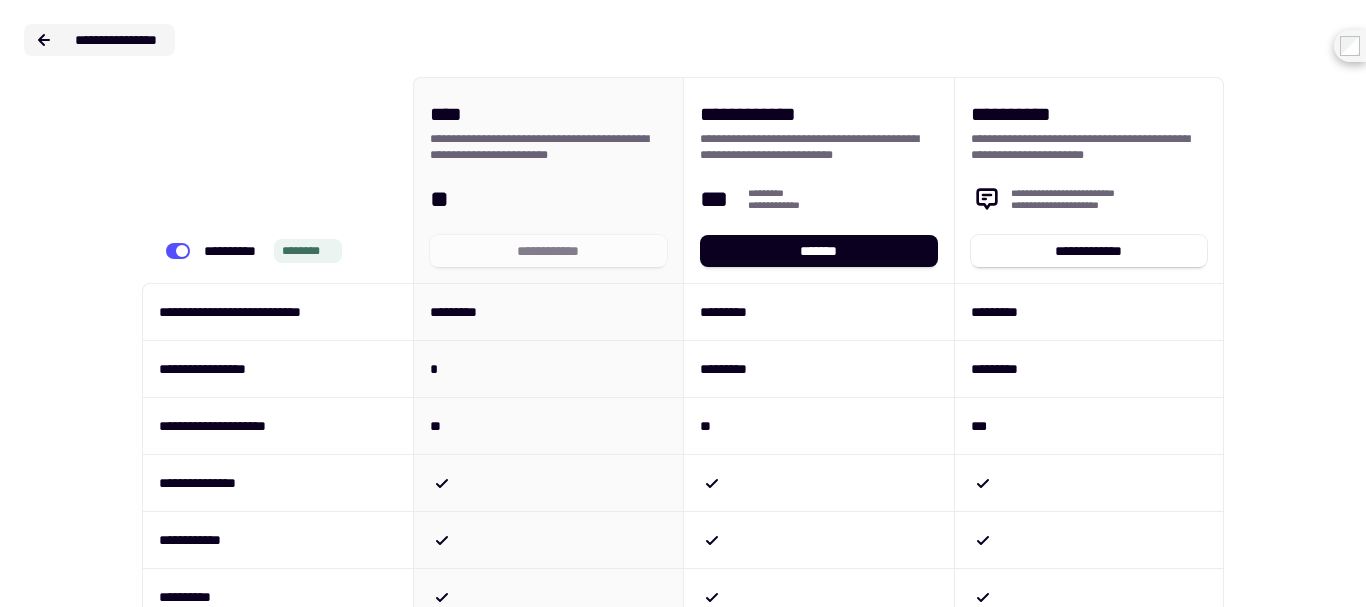 click on "**********" 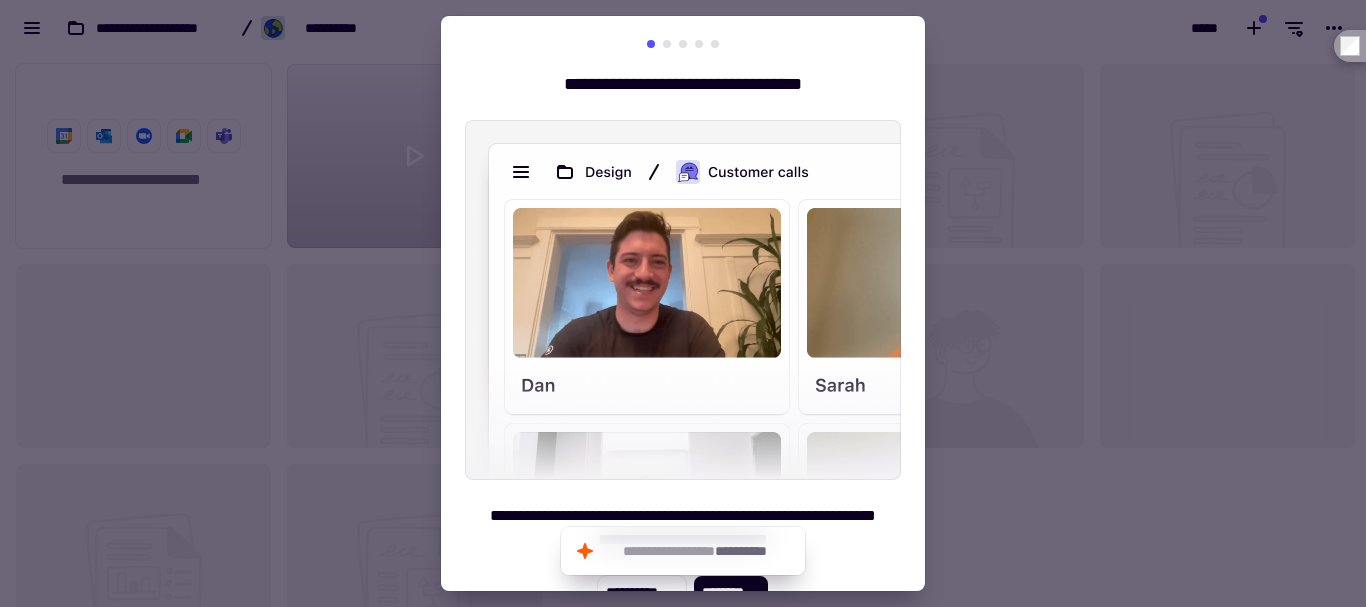 scroll, scrollTop: 16, scrollLeft: 16, axis: both 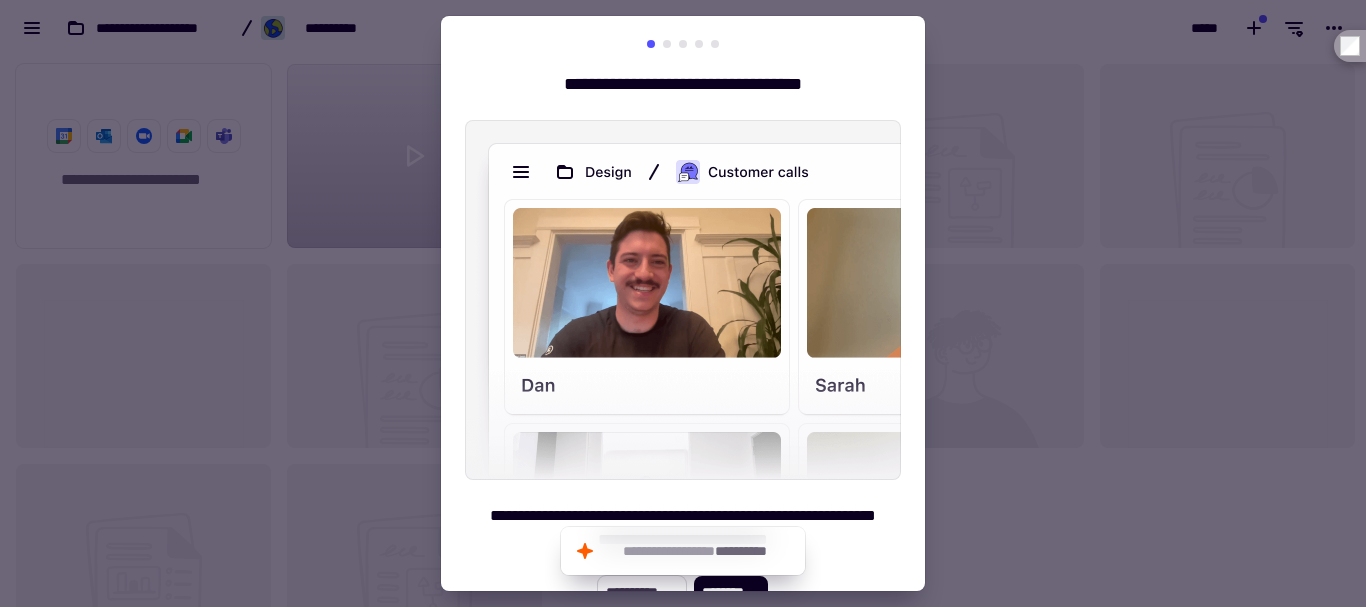click on "**********" 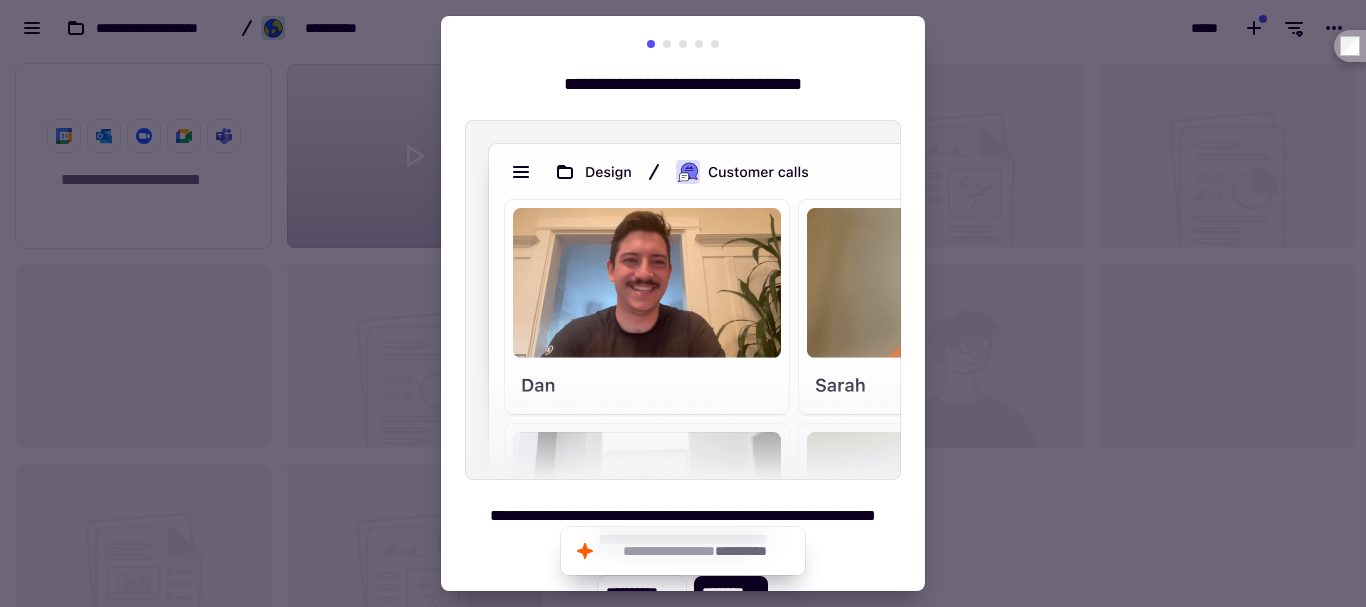 click at bounding box center (683, 303) 